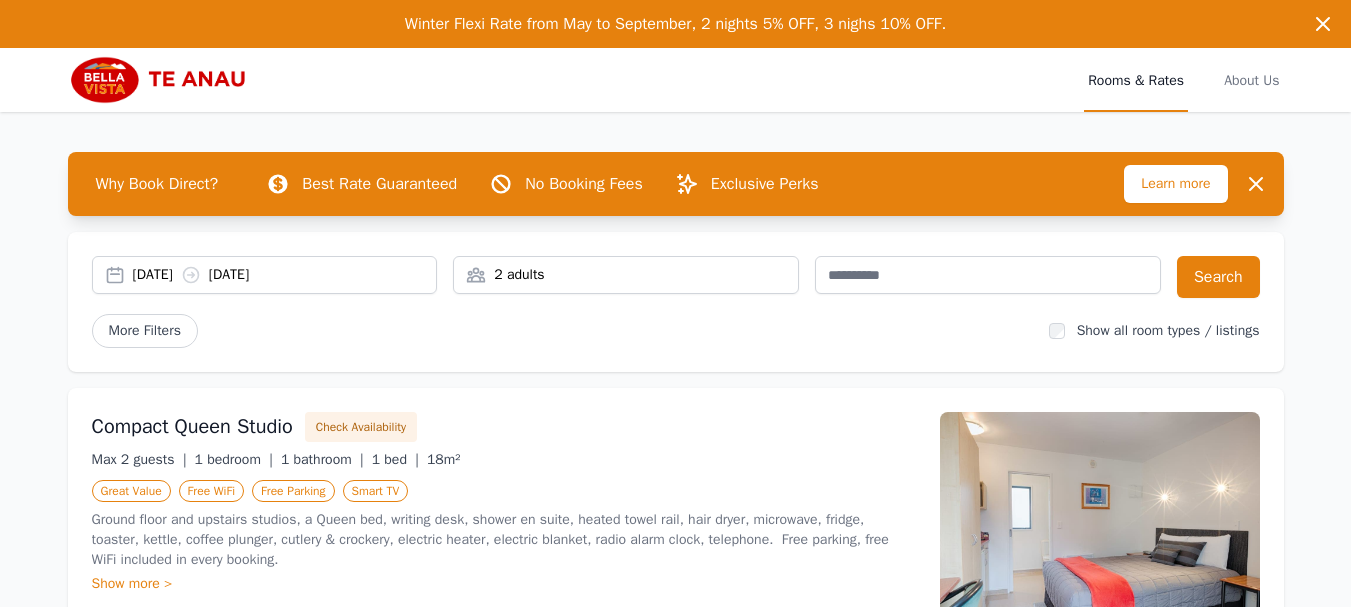 scroll, scrollTop: 0, scrollLeft: 0, axis: both 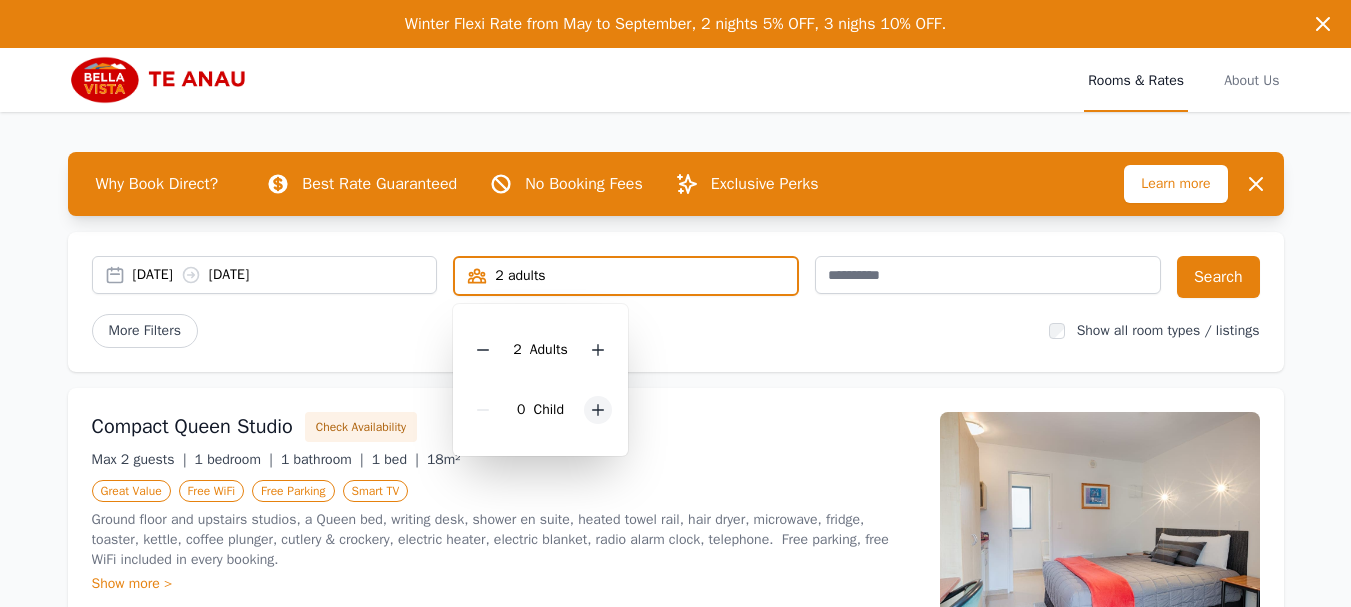 click at bounding box center (598, 410) 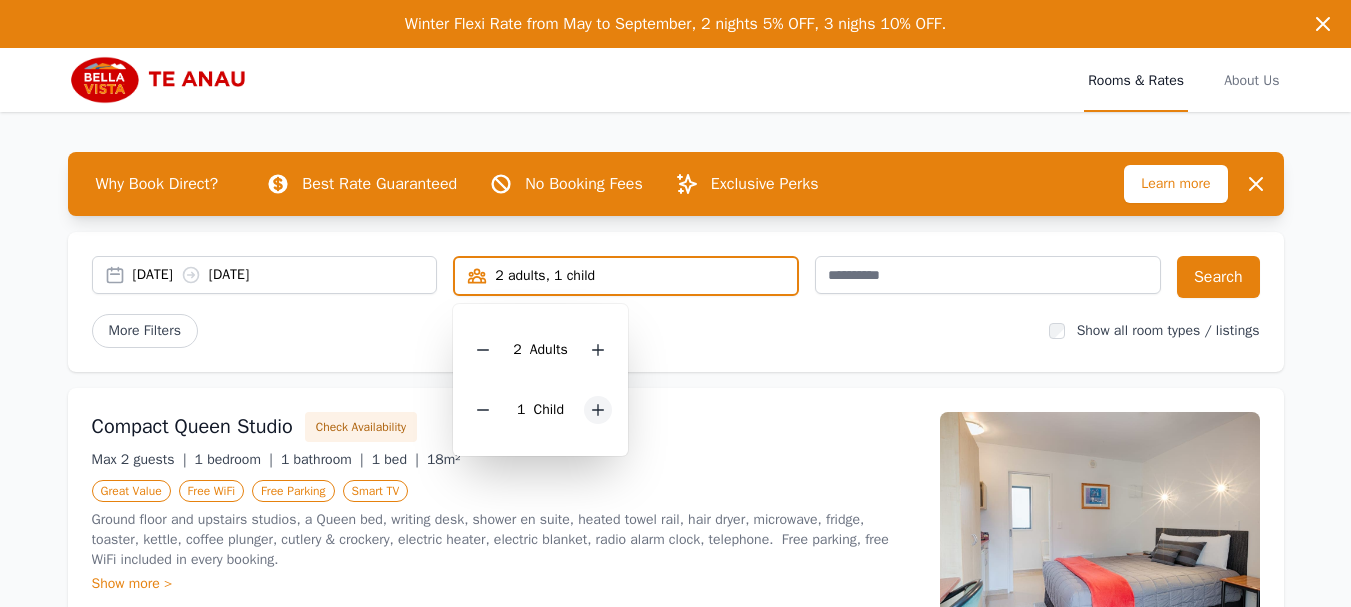 click at bounding box center (598, 410) 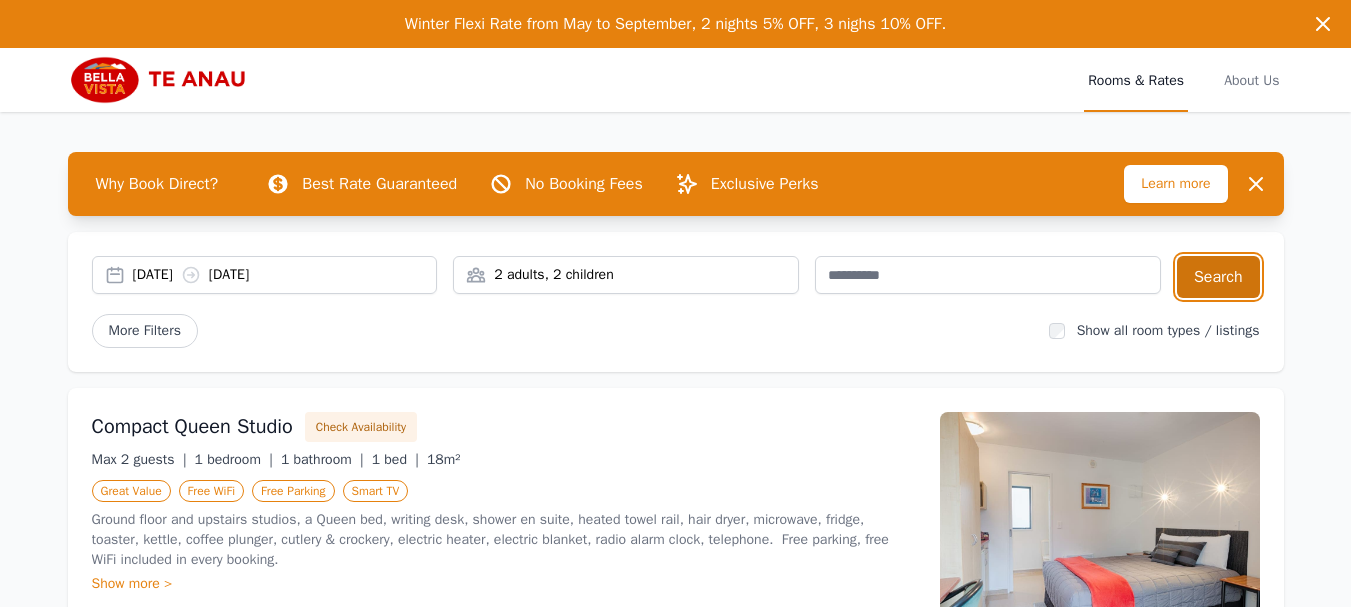 click on "Search" at bounding box center [1218, 277] 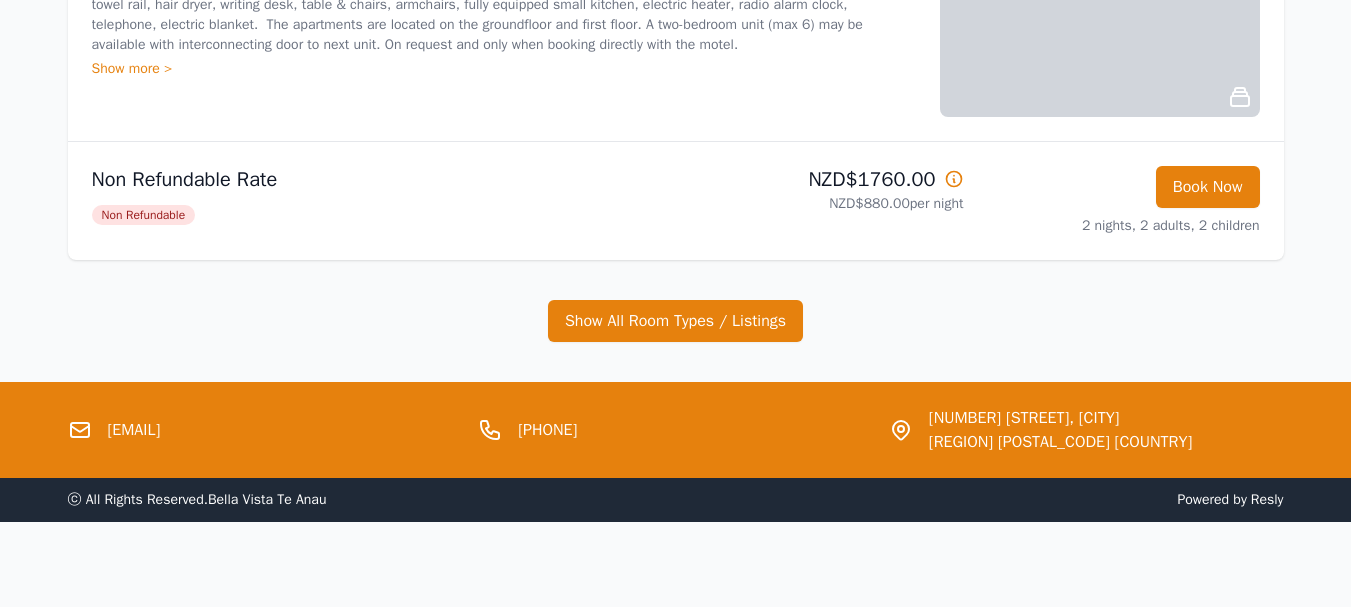 scroll, scrollTop: 546, scrollLeft: 0, axis: vertical 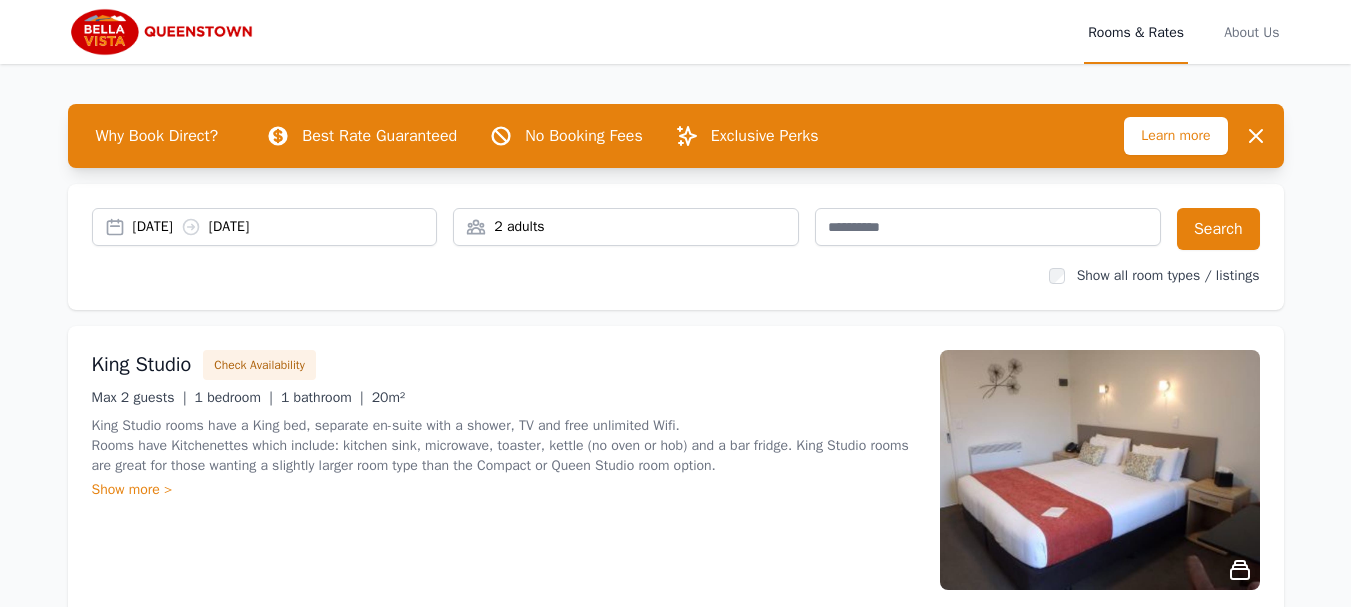 click on "2 adults" at bounding box center (626, 227) 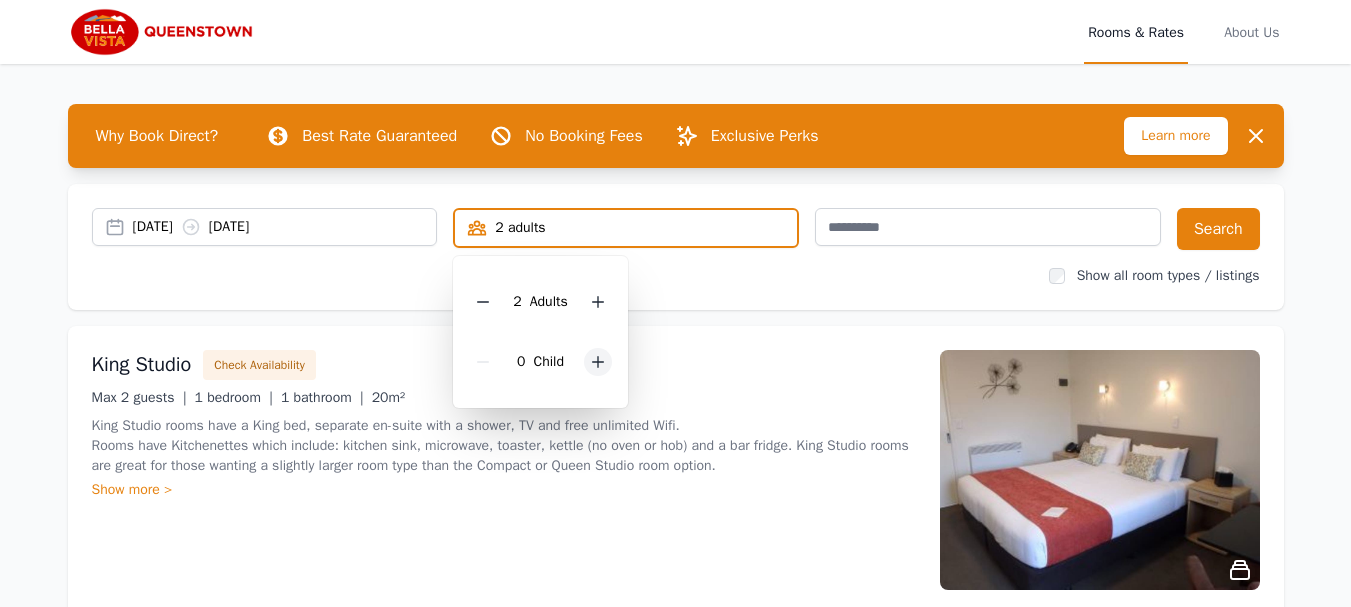 click at bounding box center (598, 362) 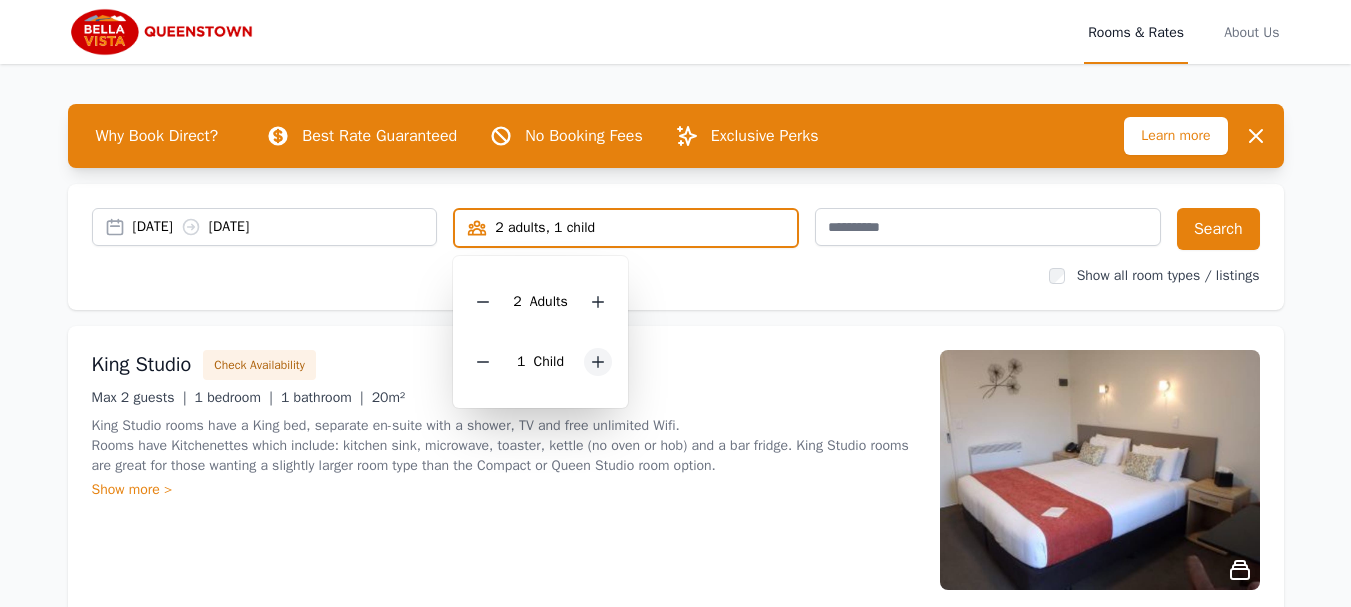click at bounding box center (598, 362) 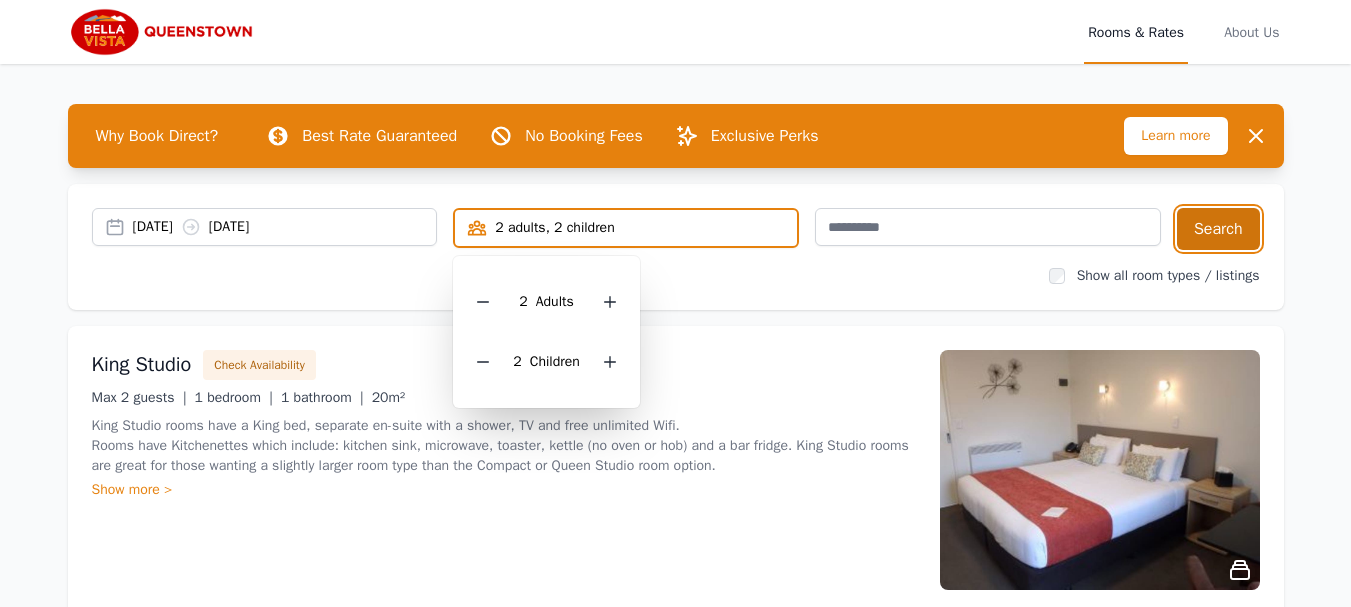 click on "Search" at bounding box center [1218, 229] 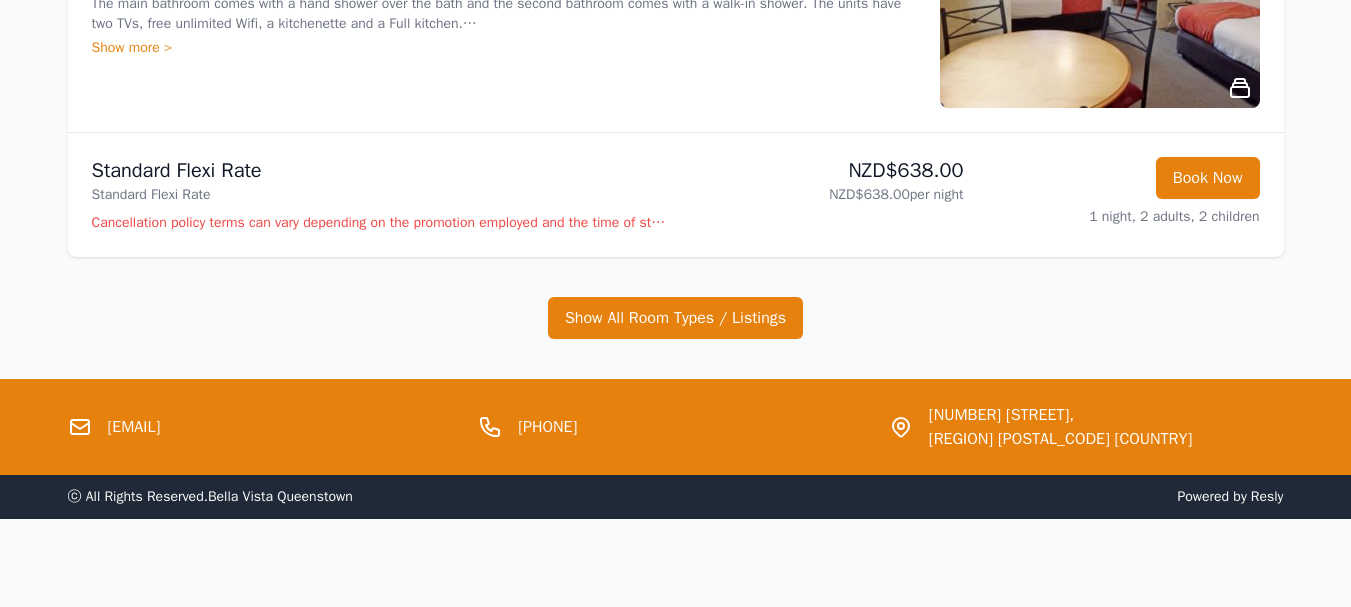 scroll, scrollTop: 490, scrollLeft: 0, axis: vertical 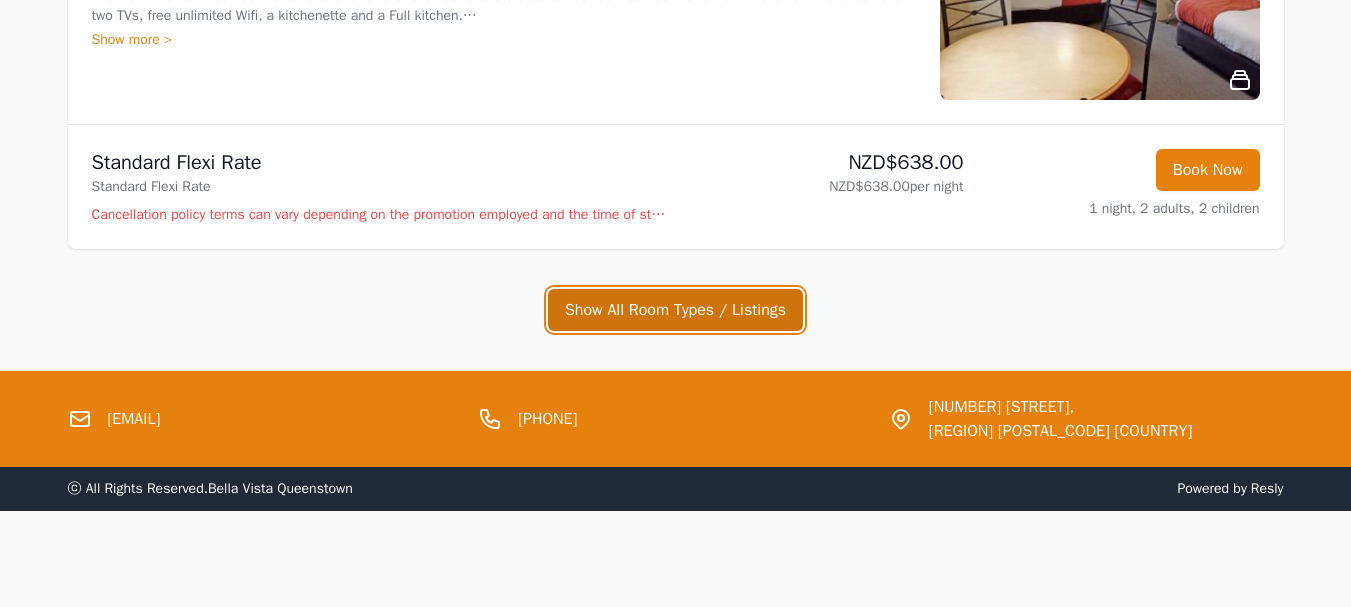 click on "Show All Room Types / Listings" at bounding box center (675, 310) 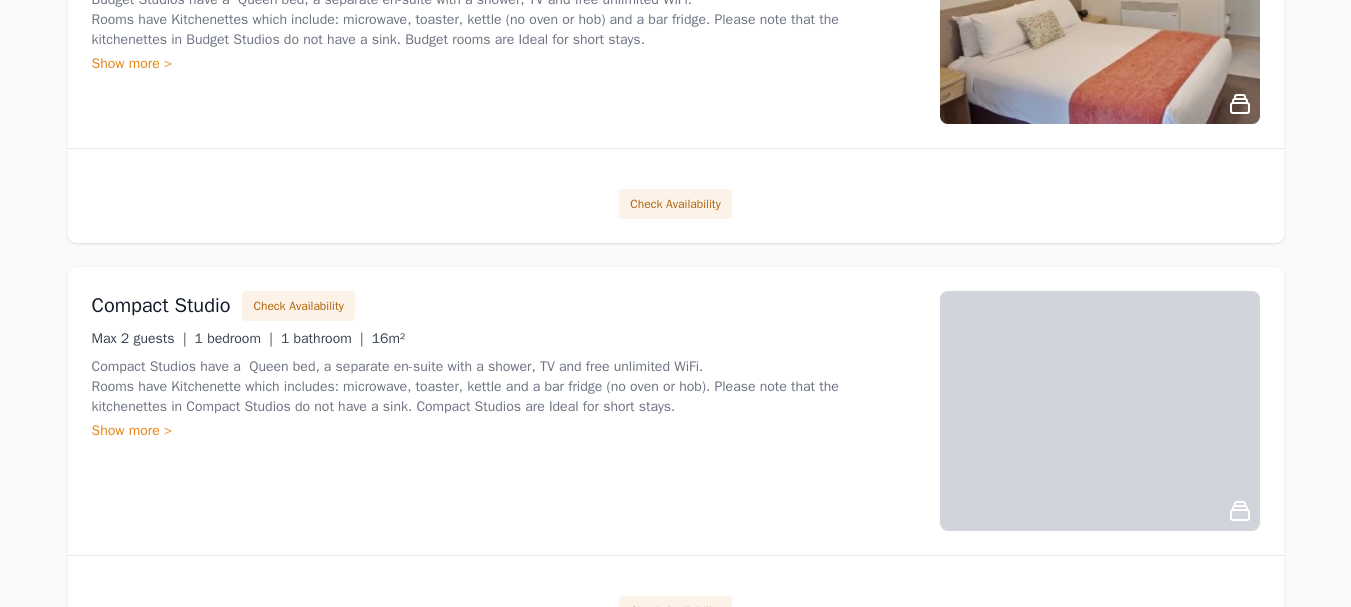 scroll, scrollTop: 1389, scrollLeft: 0, axis: vertical 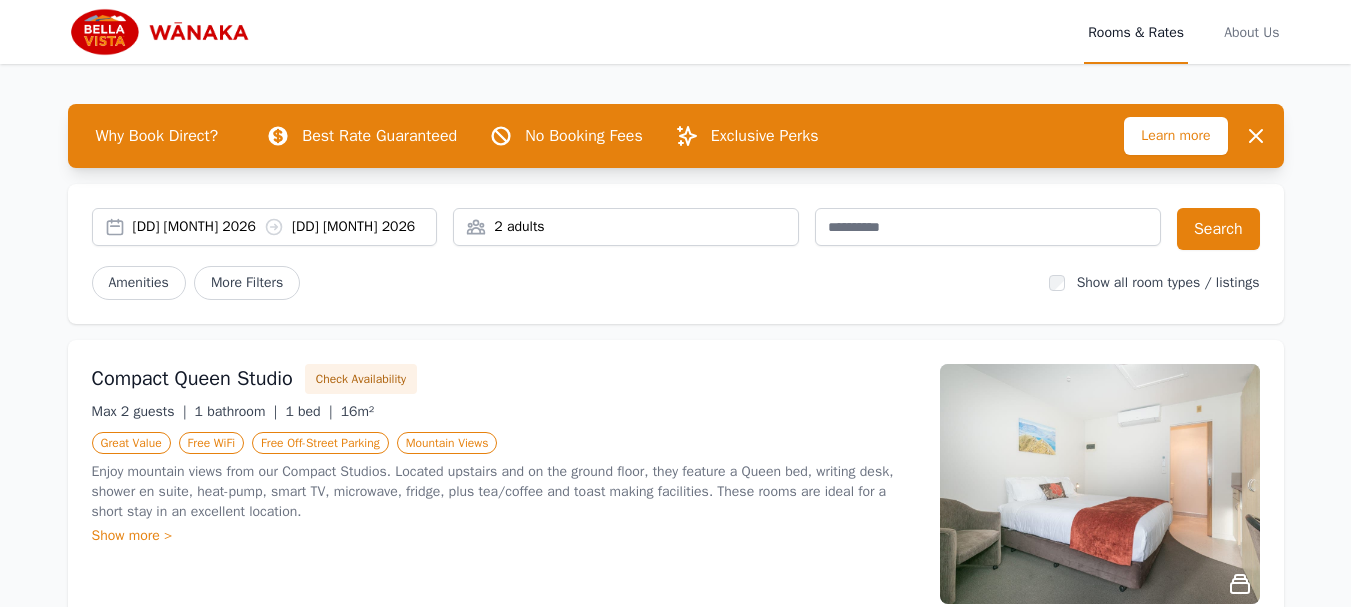 click on "2 adults" at bounding box center [626, 227] 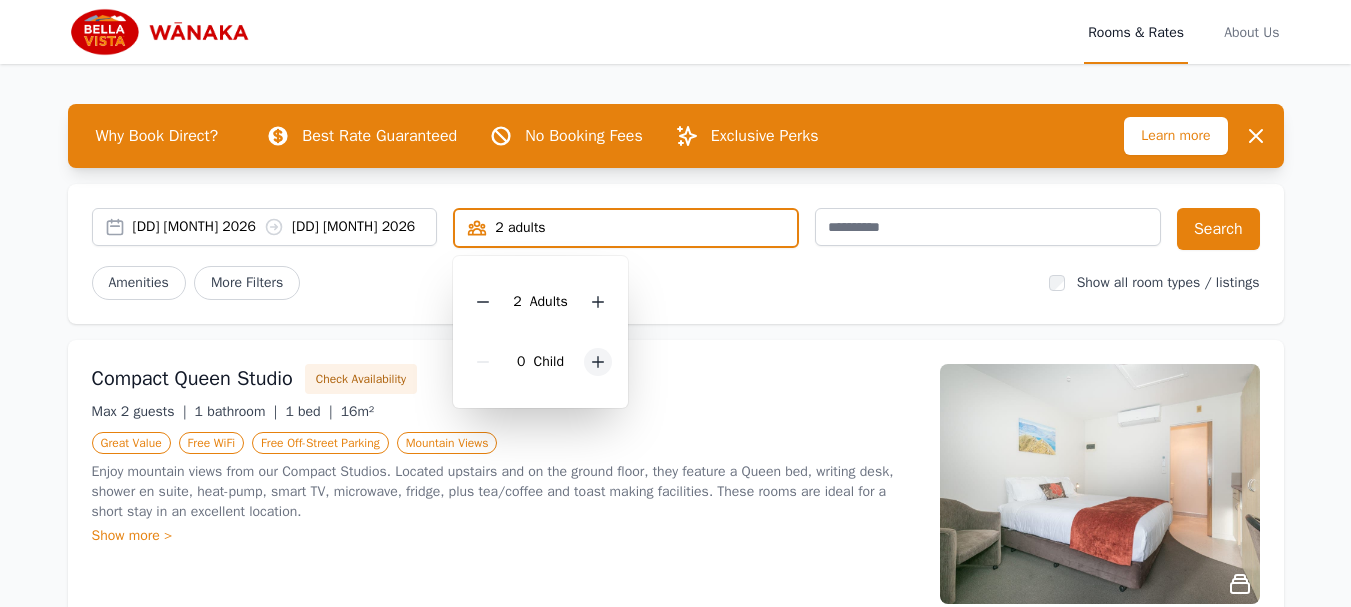click at bounding box center (598, 362) 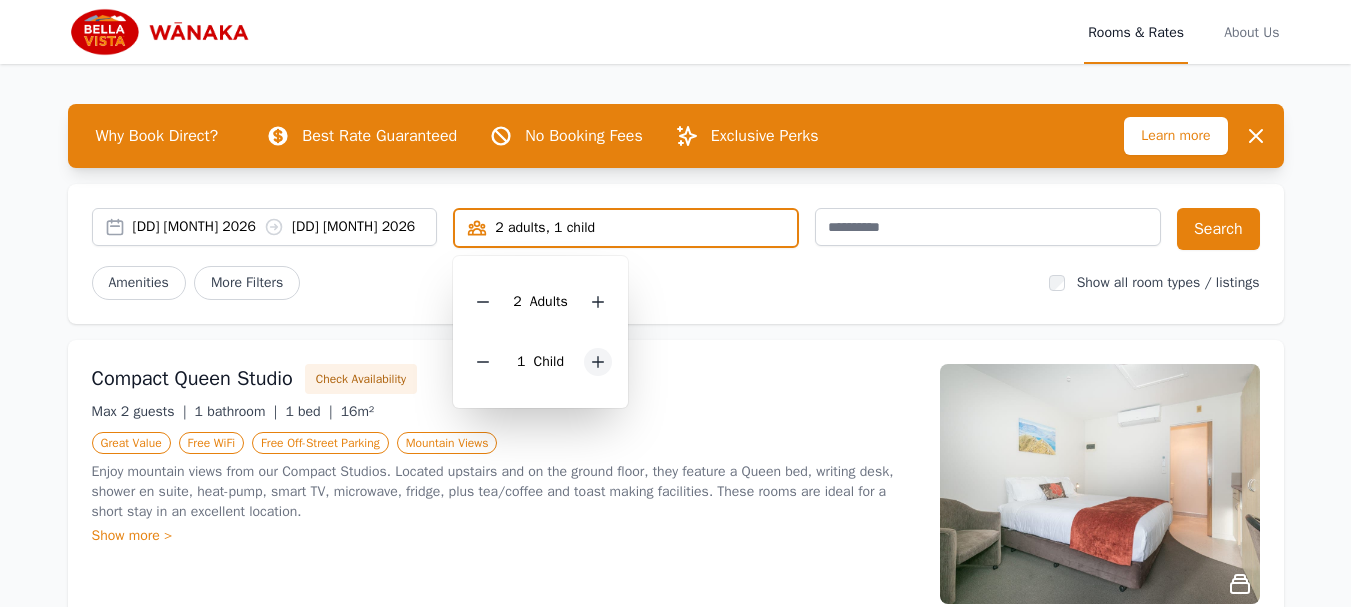 click at bounding box center (598, 362) 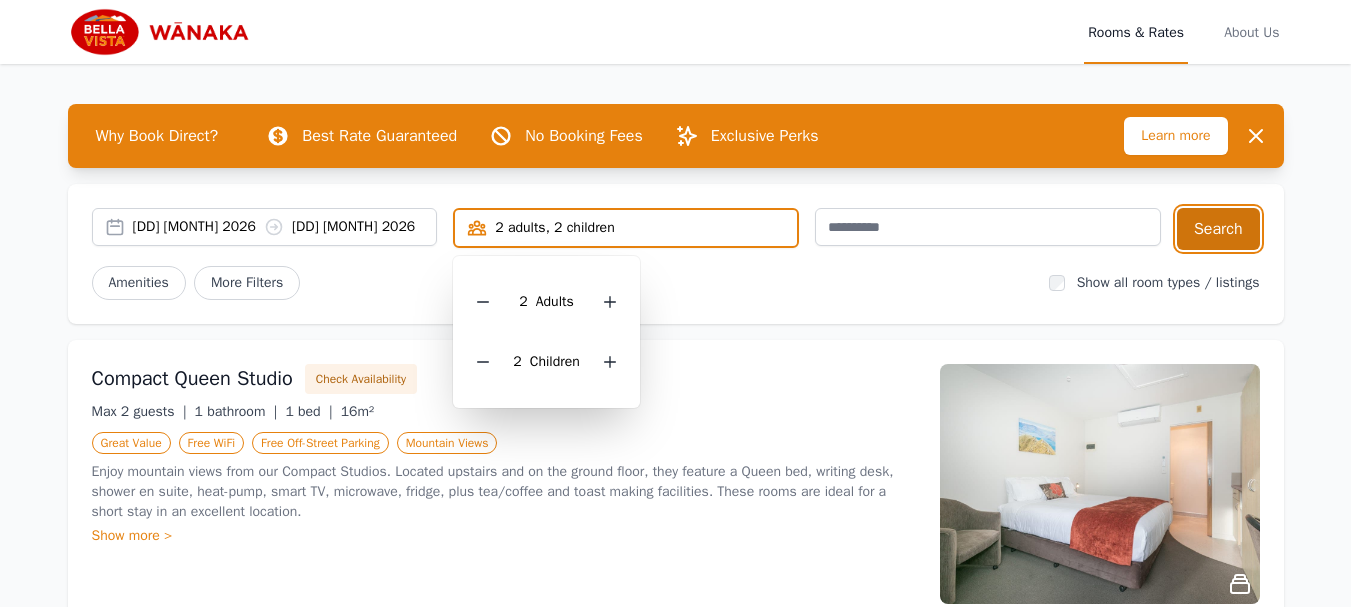 click on "Search" at bounding box center (1218, 229) 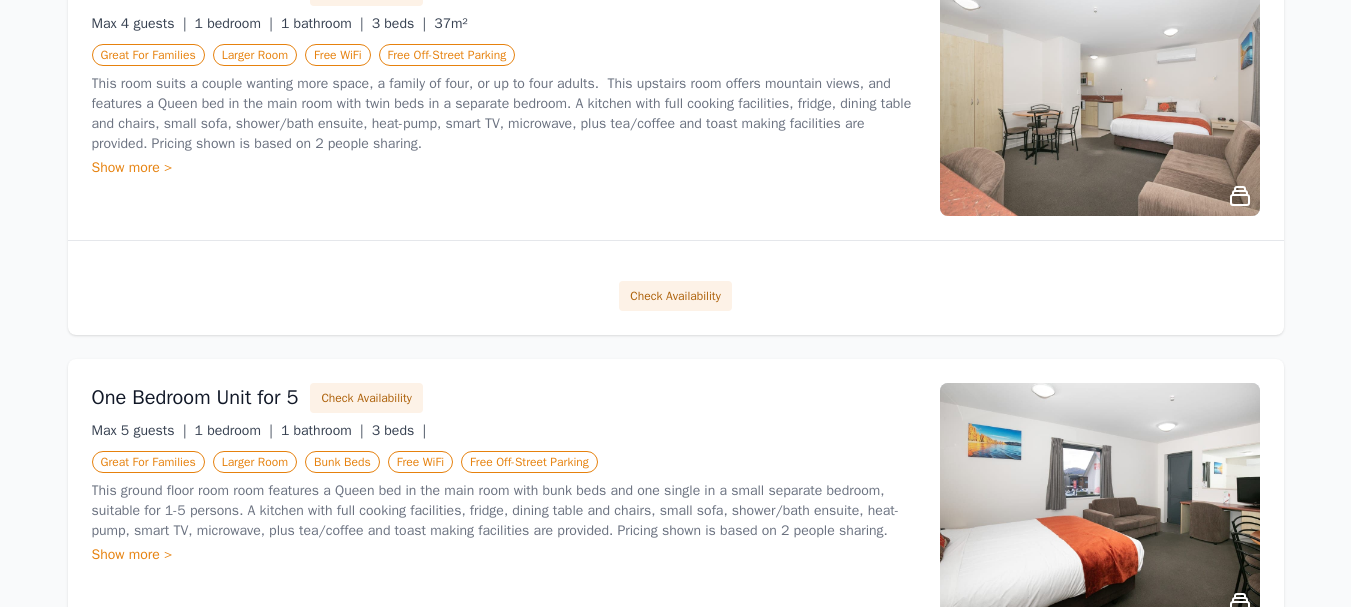 scroll, scrollTop: 867, scrollLeft: 0, axis: vertical 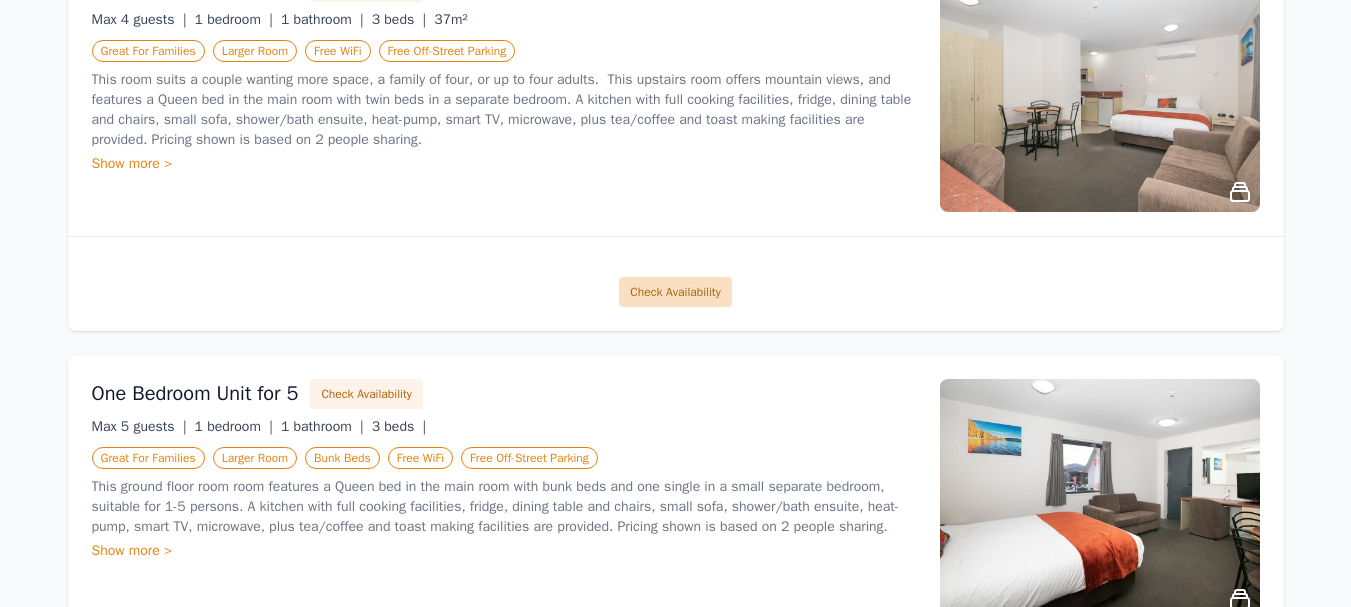 click on "Check Availability" at bounding box center [675, 292] 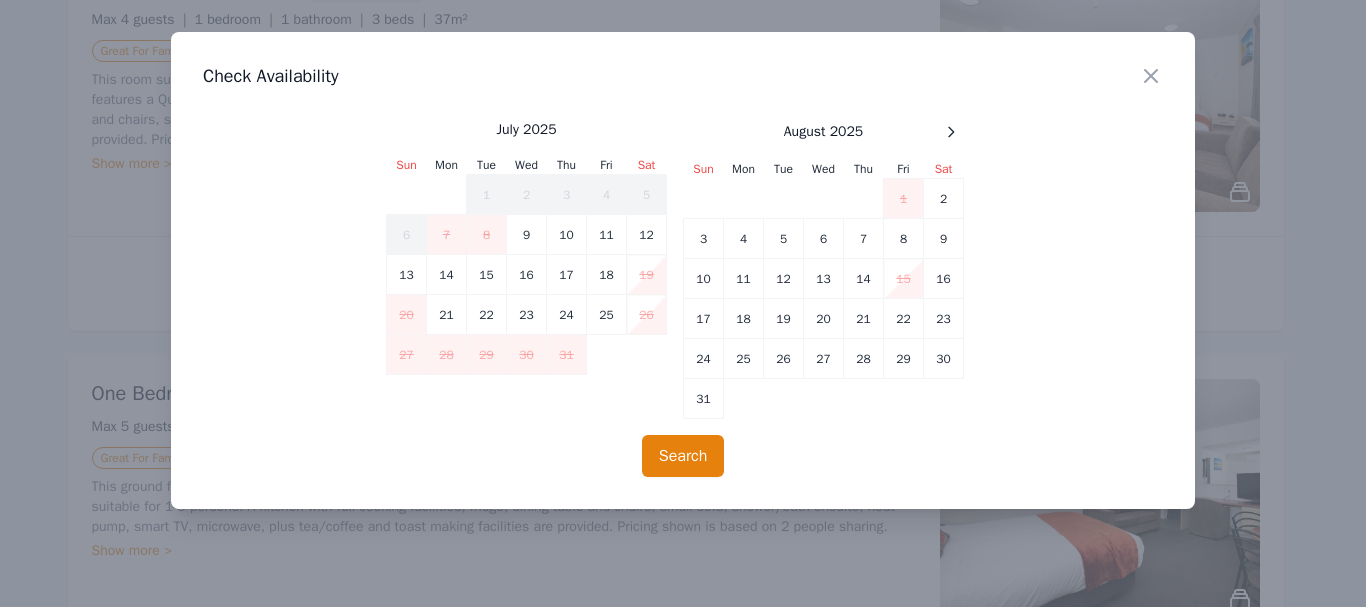 click on "Close Check Availability [MONTH] 2025 Sun Mon Tue Wed Thu Fri Sat 1 2 3 4 5 6 7 8 9 10 11 12 13 14 15 16 17 18 19 20 21 22 23 24 25 26 27 28 29 30 31 [MONTH] 2025 Sun Mon Tue Wed Thu Fri Sat 1 2 3 4 5 6 7 8 9 10 11 12 13 14 15 16 17 18 19 20 21 22 23 24 25 26 27 28 29 30 31 Search" at bounding box center [683, 270] 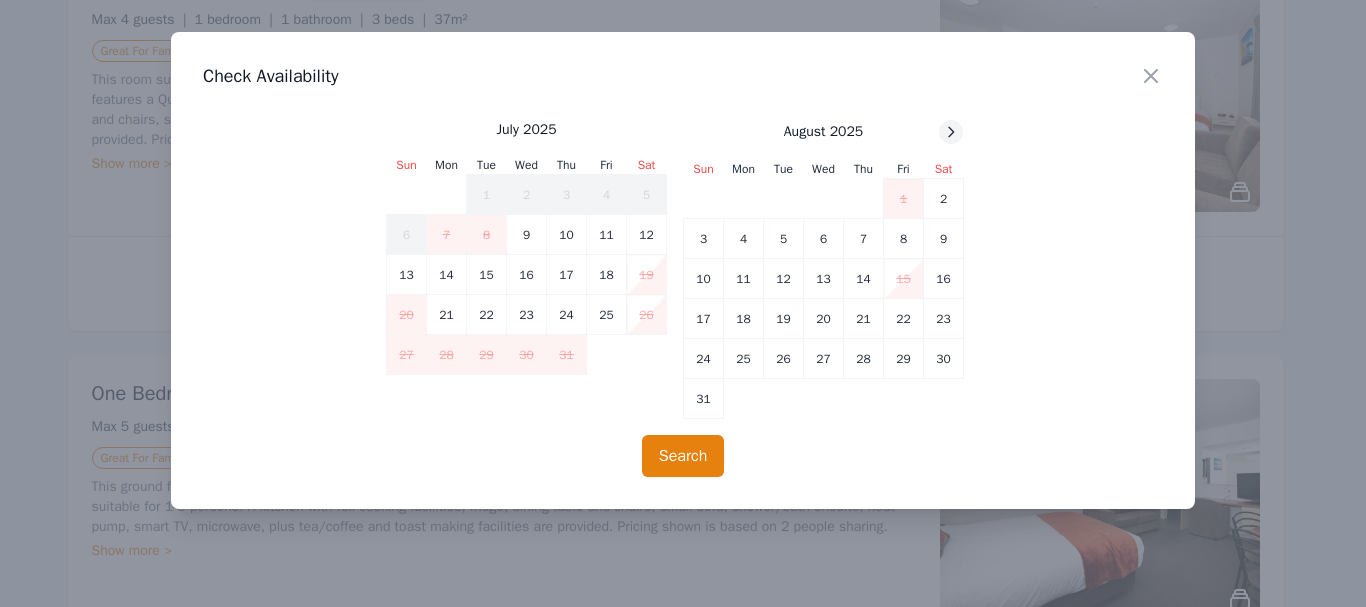 click at bounding box center (951, 132) 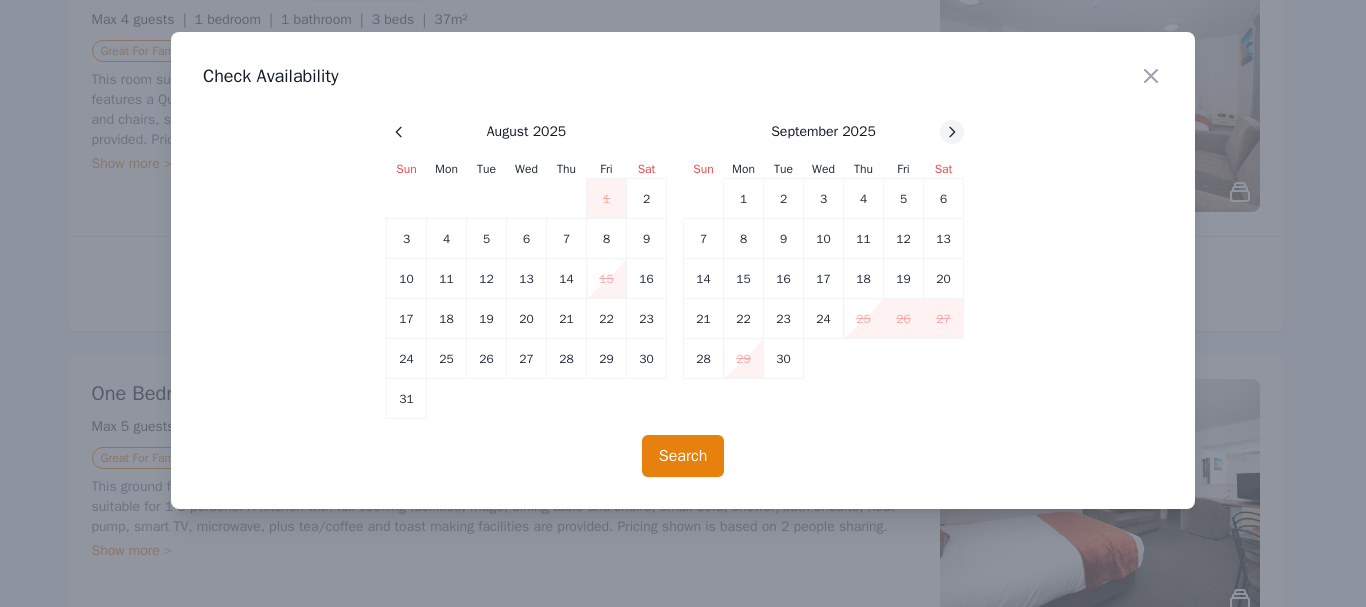 click at bounding box center [399, 132] 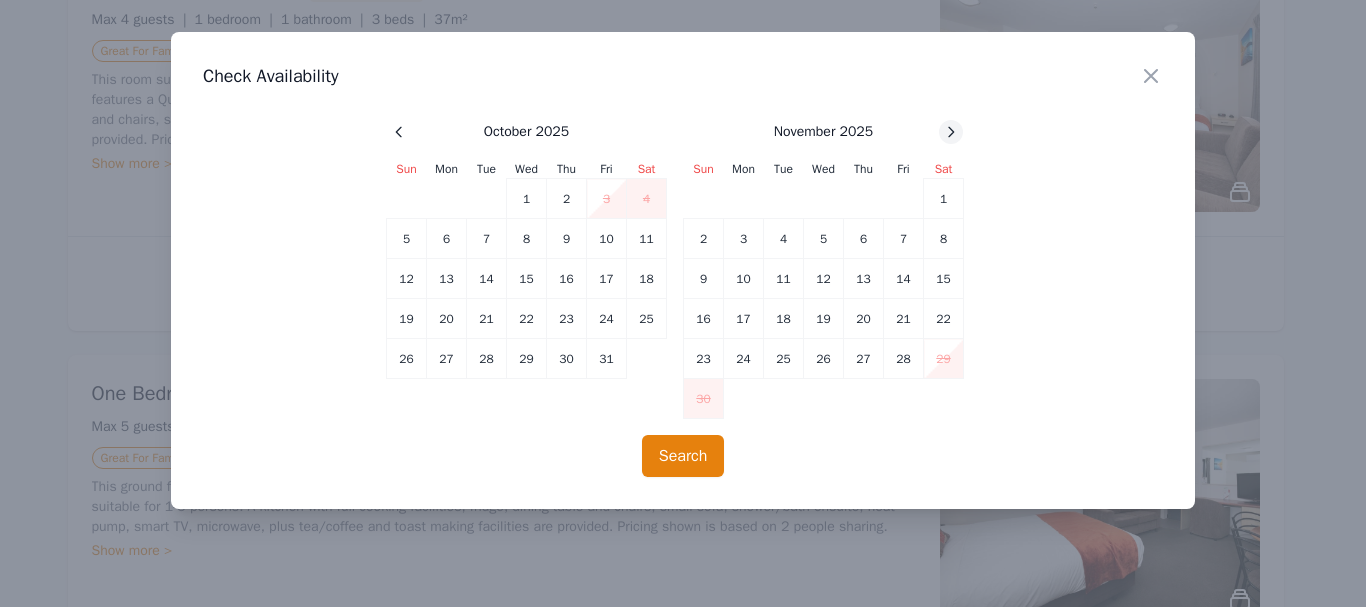 click at bounding box center [399, 132] 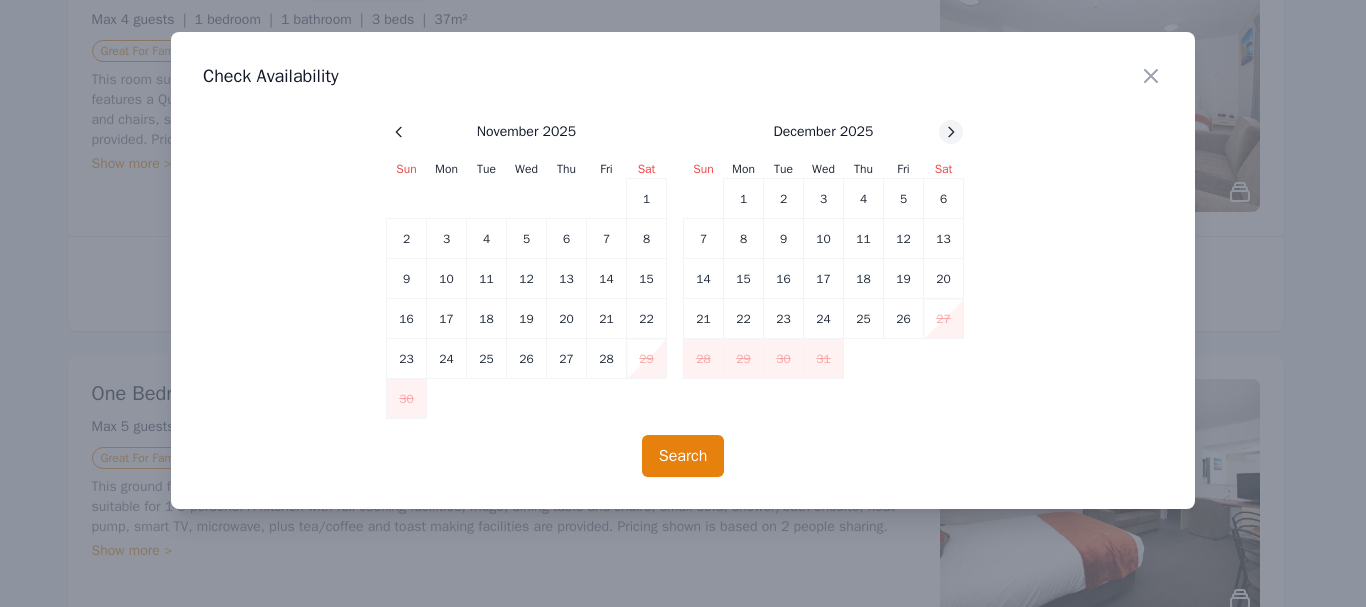 click at bounding box center [399, 132] 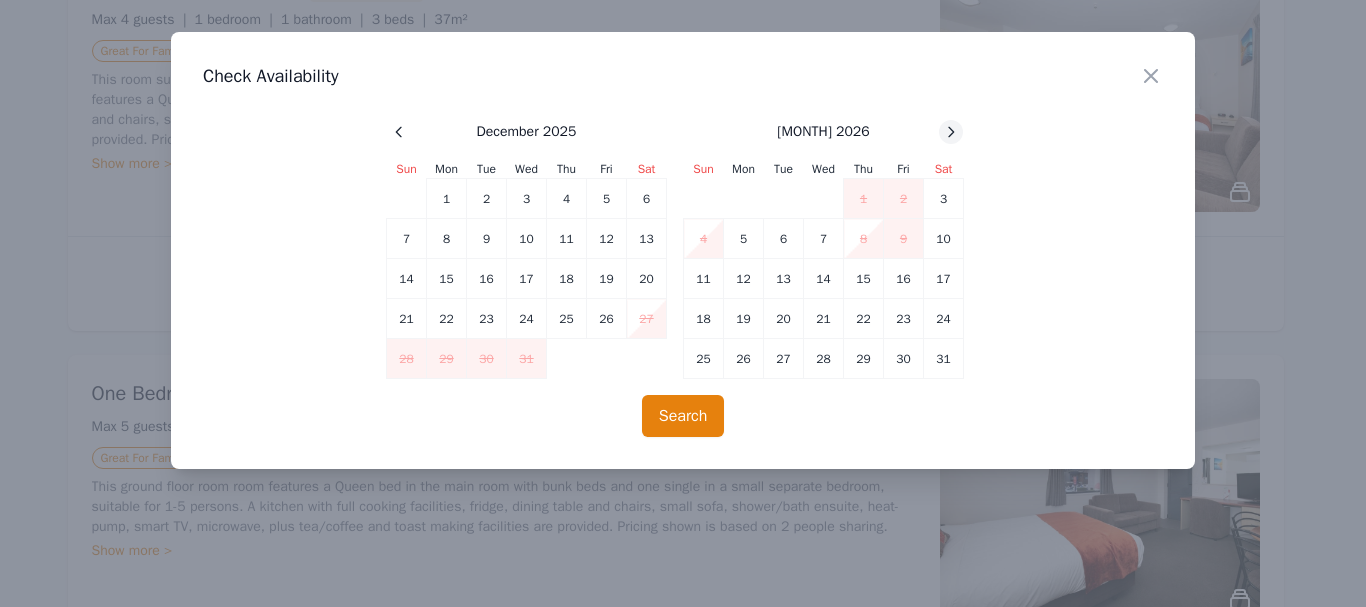 click at bounding box center [399, 132] 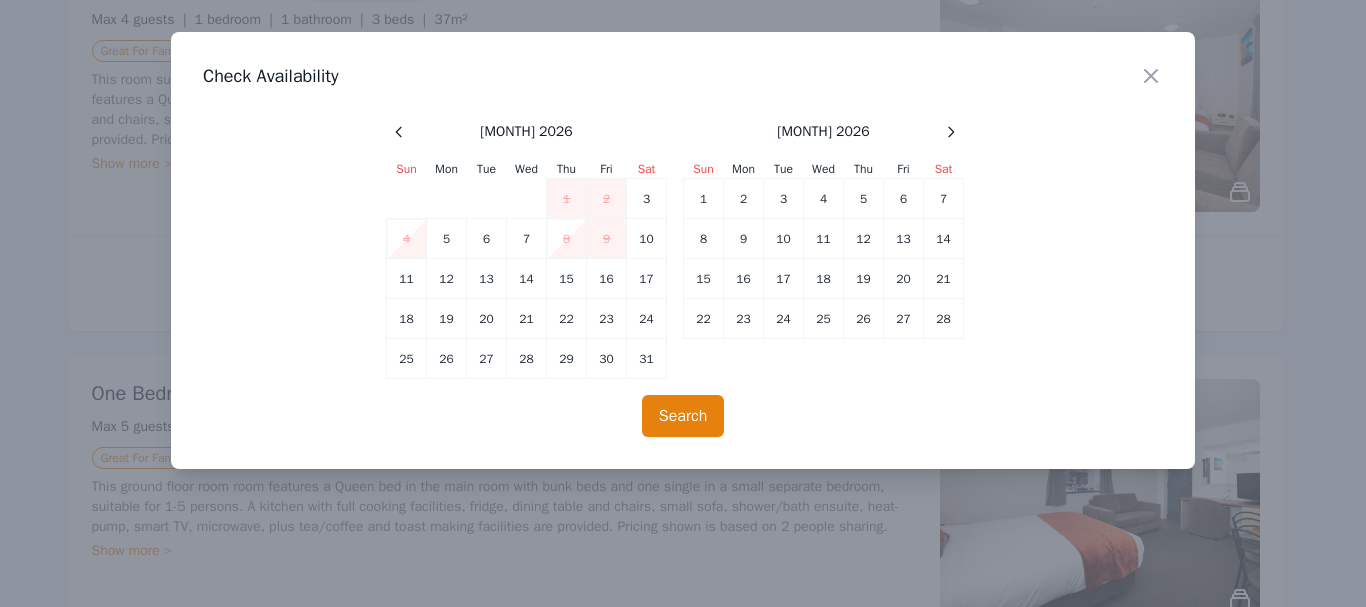 click on "4" at bounding box center (407, 239) 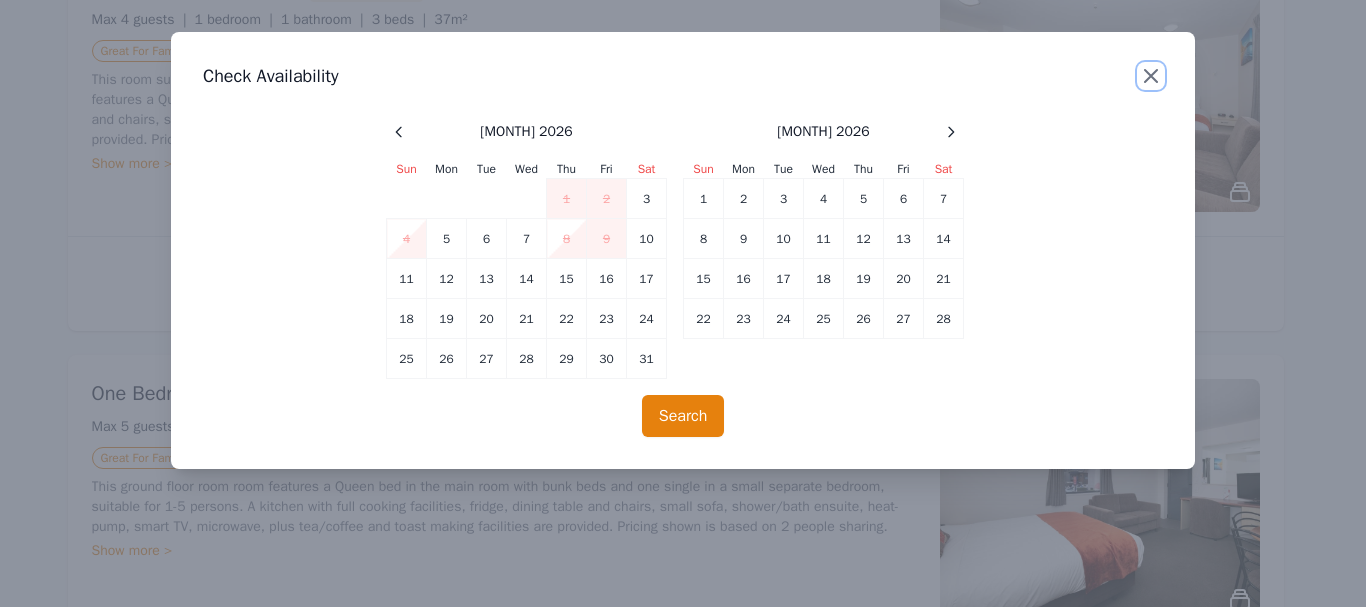 click at bounding box center [1151, 76] 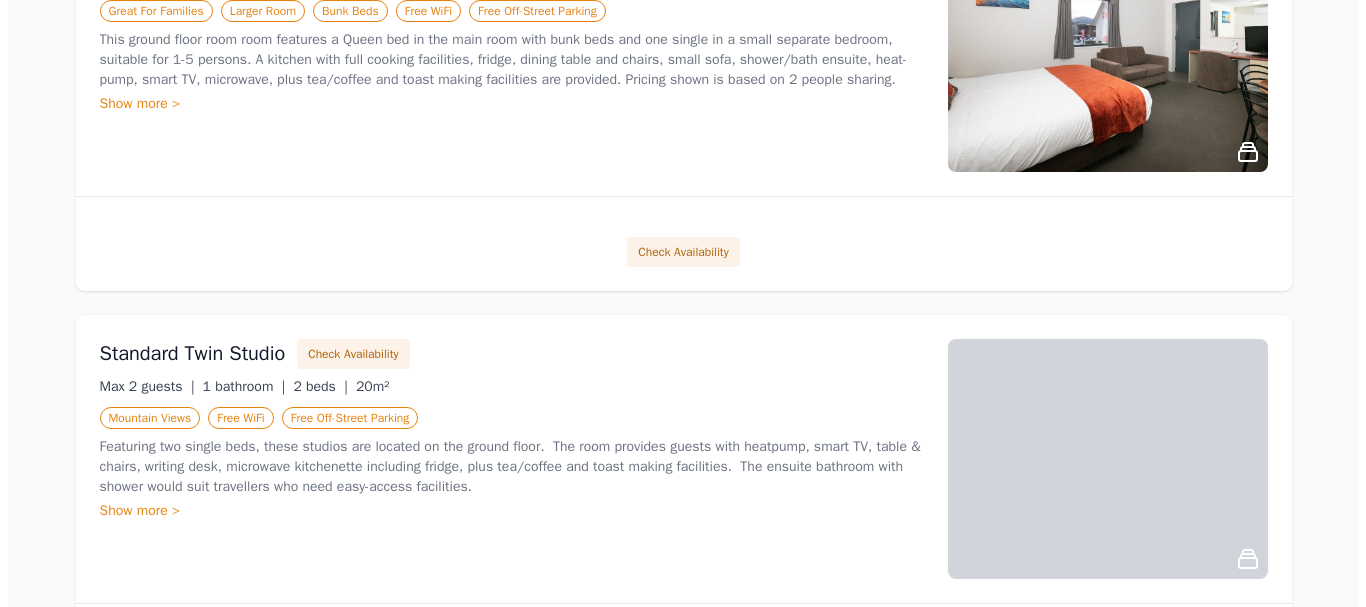 scroll, scrollTop: 1318, scrollLeft: 0, axis: vertical 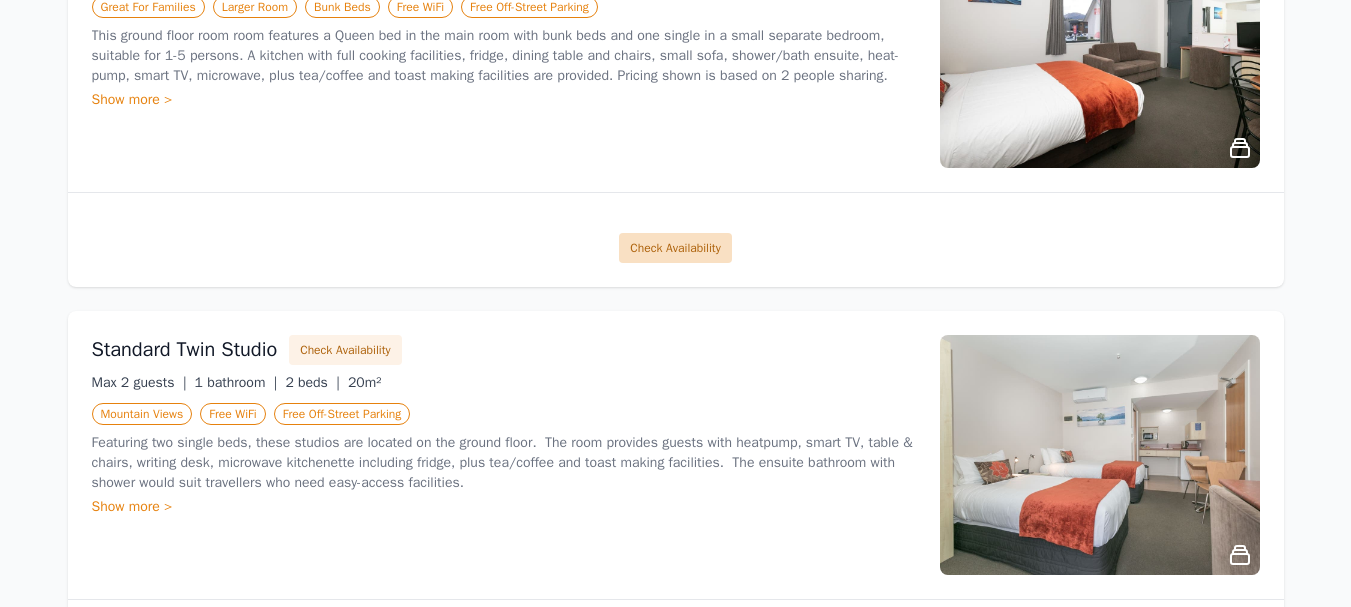 click on "Check Availability" at bounding box center (675, 248) 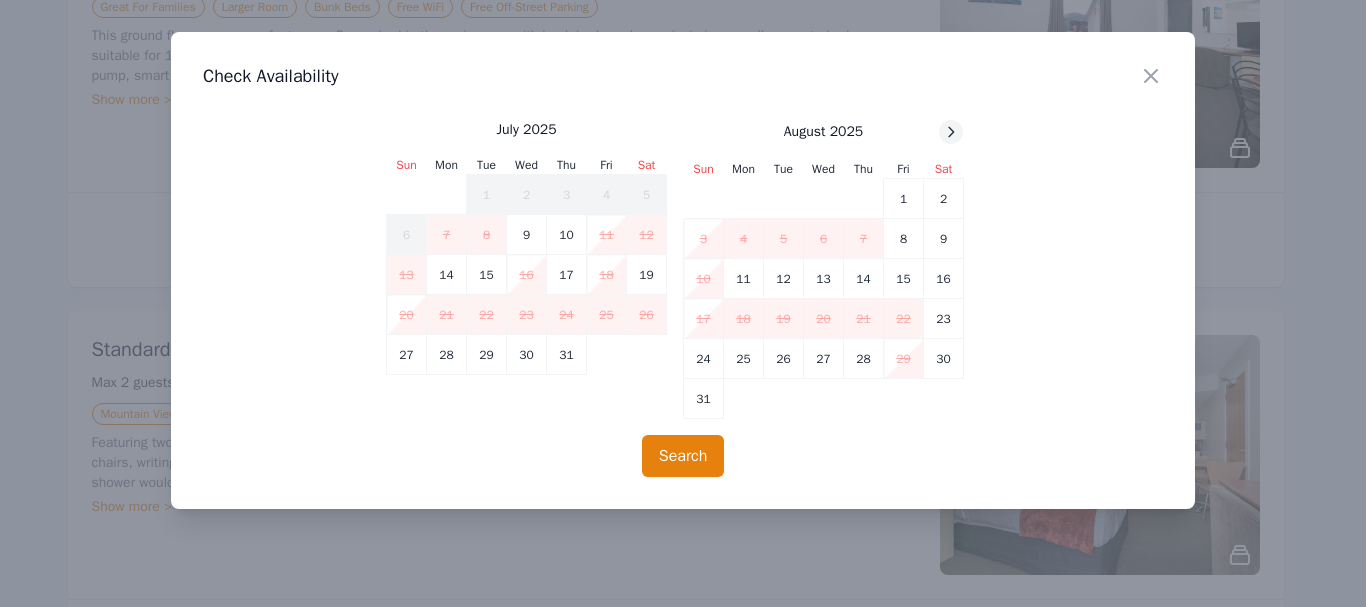click at bounding box center (951, 132) 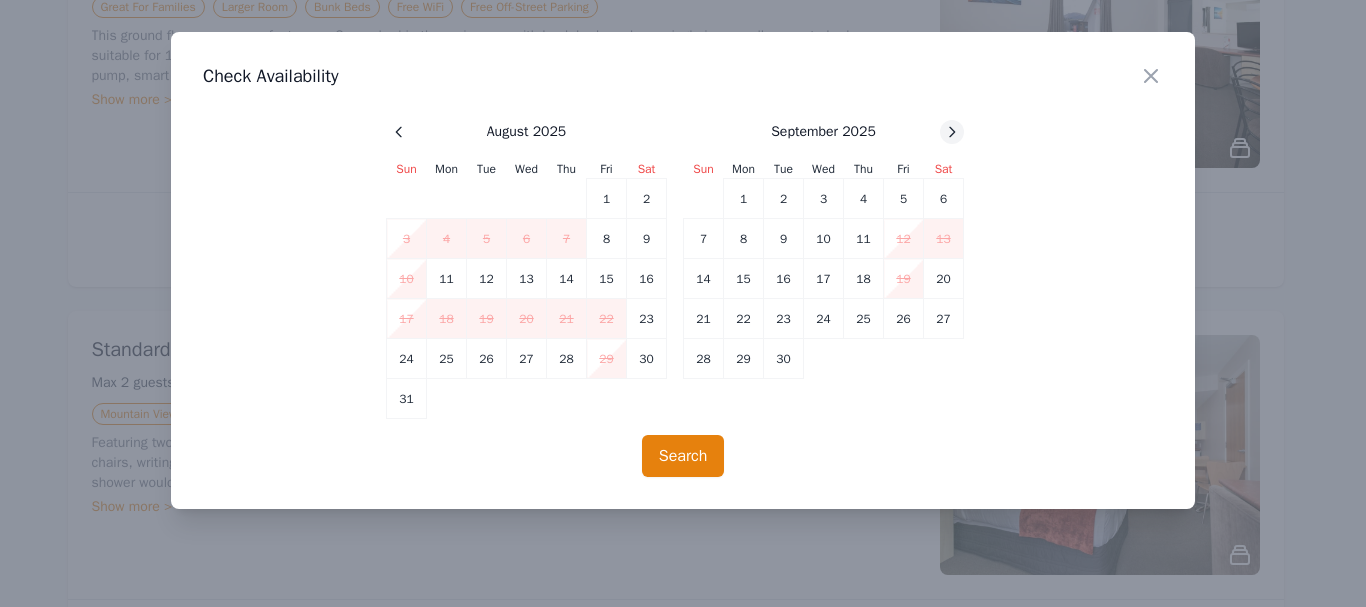click at bounding box center (399, 132) 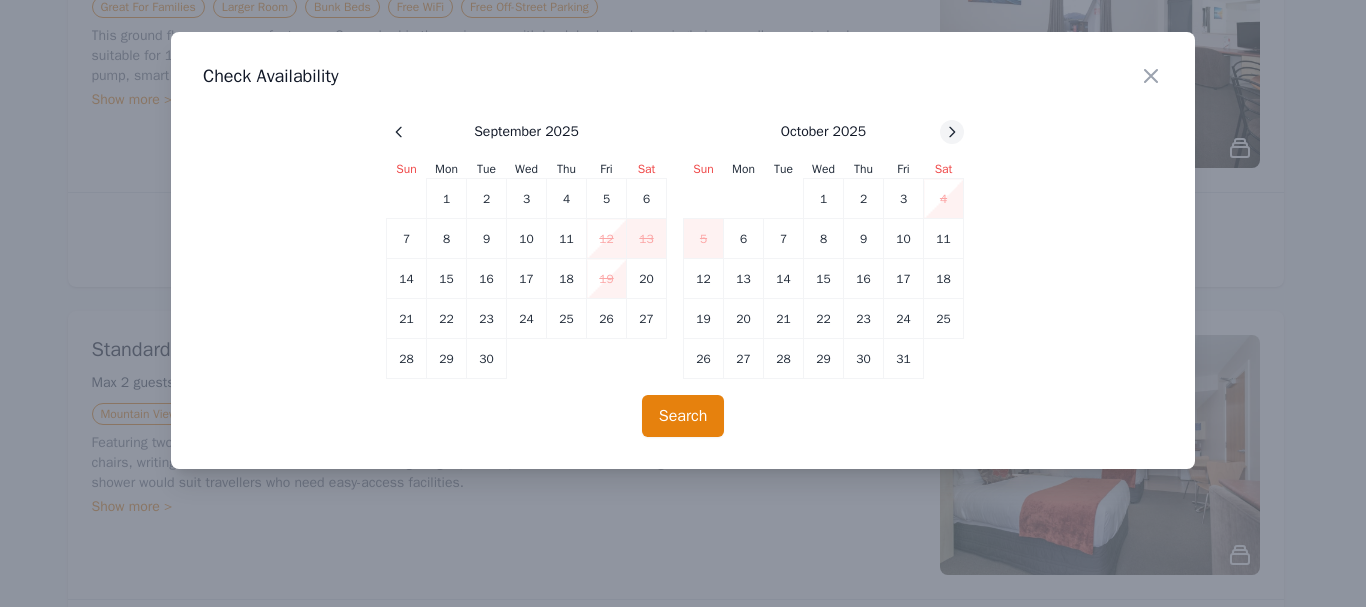 click at bounding box center [399, 132] 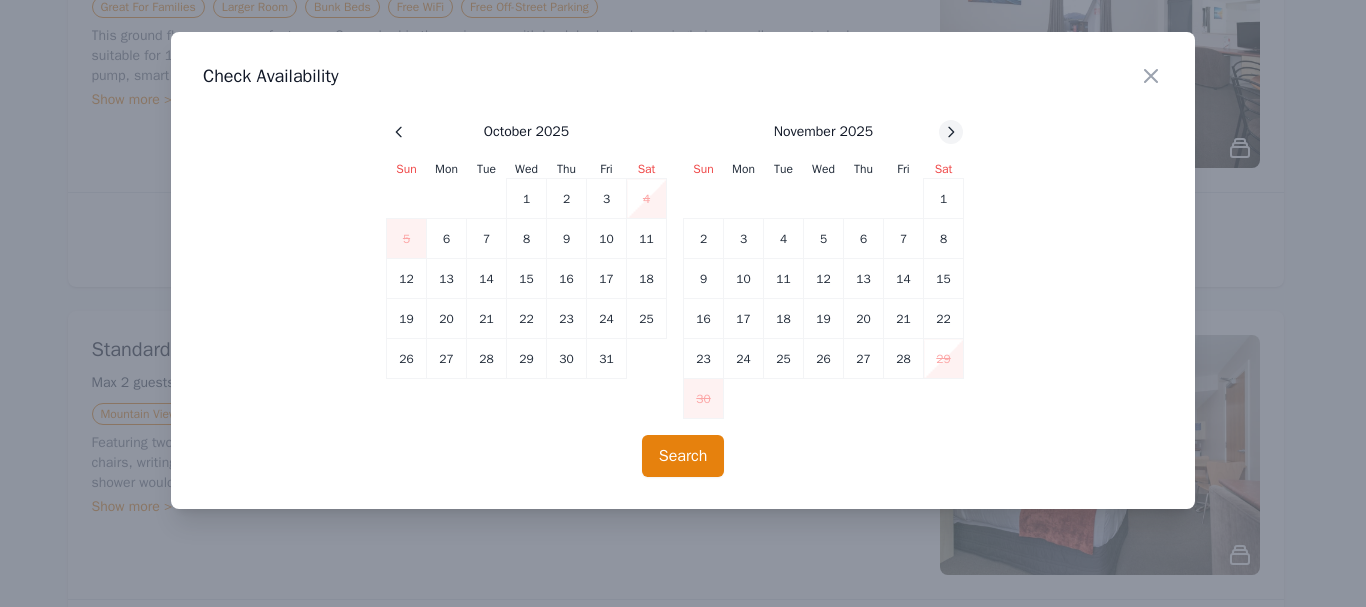 click at bounding box center (399, 132) 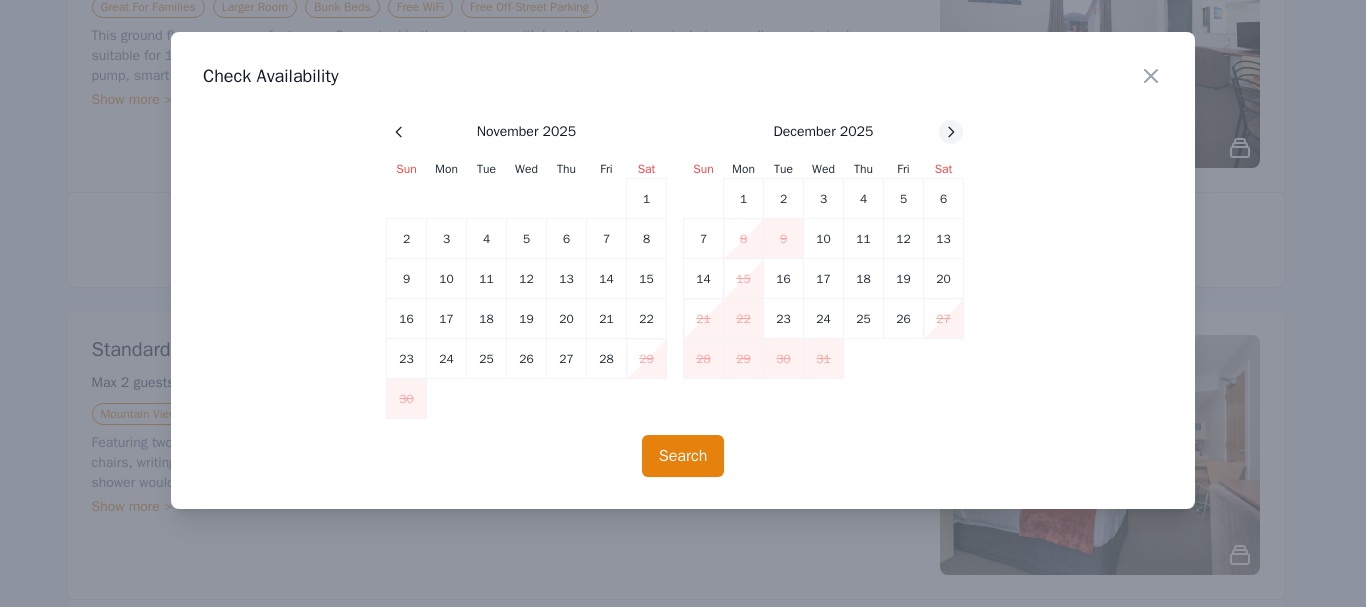 click at bounding box center (399, 132) 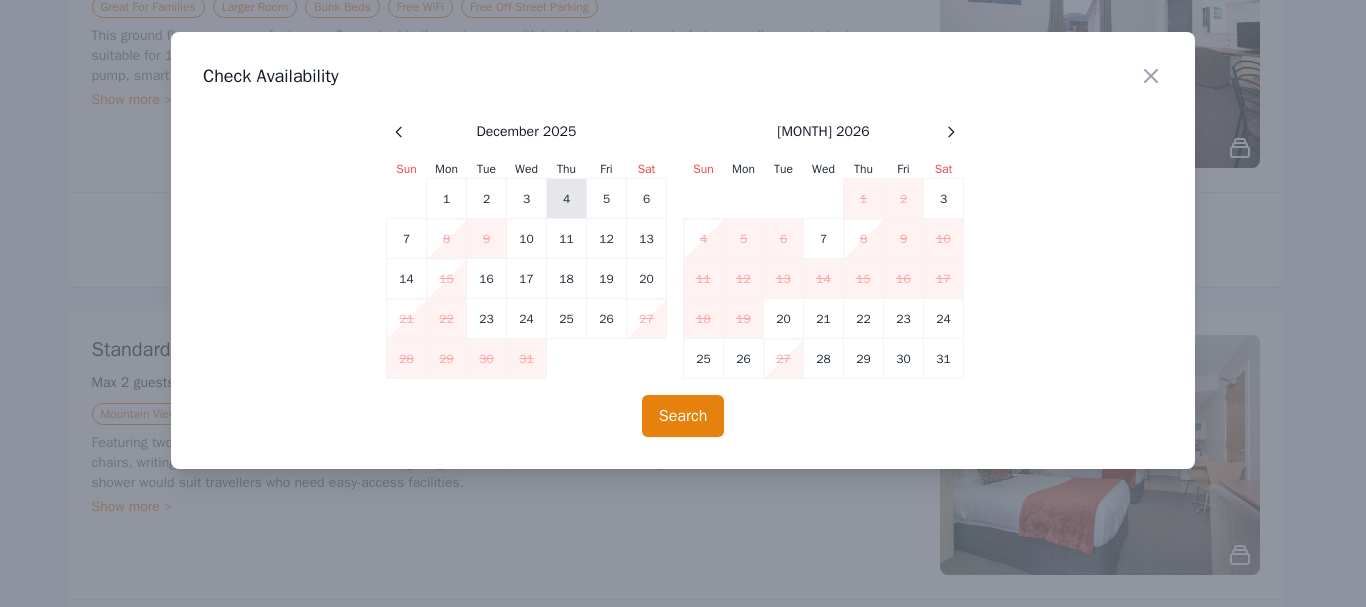click on "4" at bounding box center [567, 199] 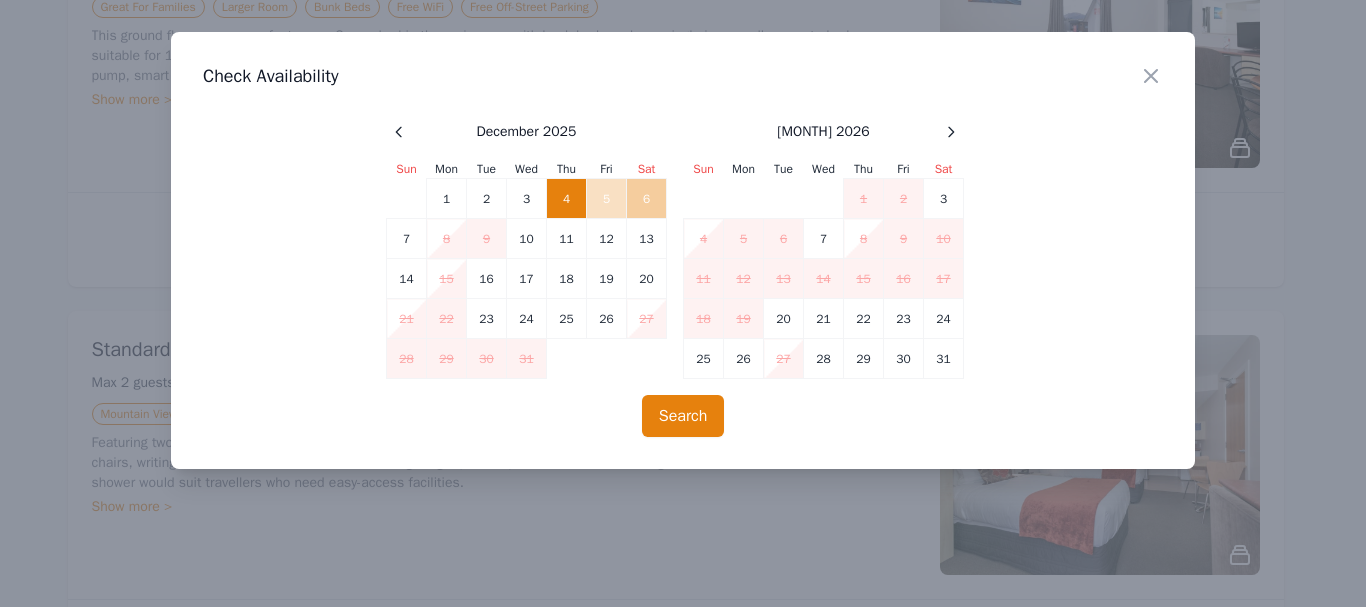 click on "6" at bounding box center (647, 199) 